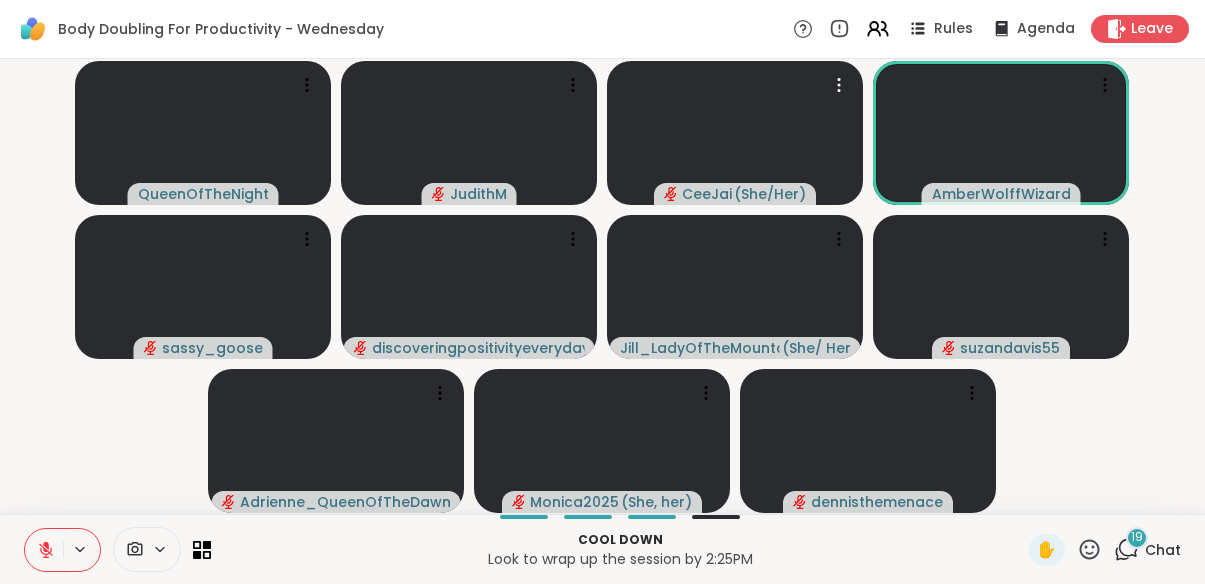 scroll, scrollTop: 0, scrollLeft: 0, axis: both 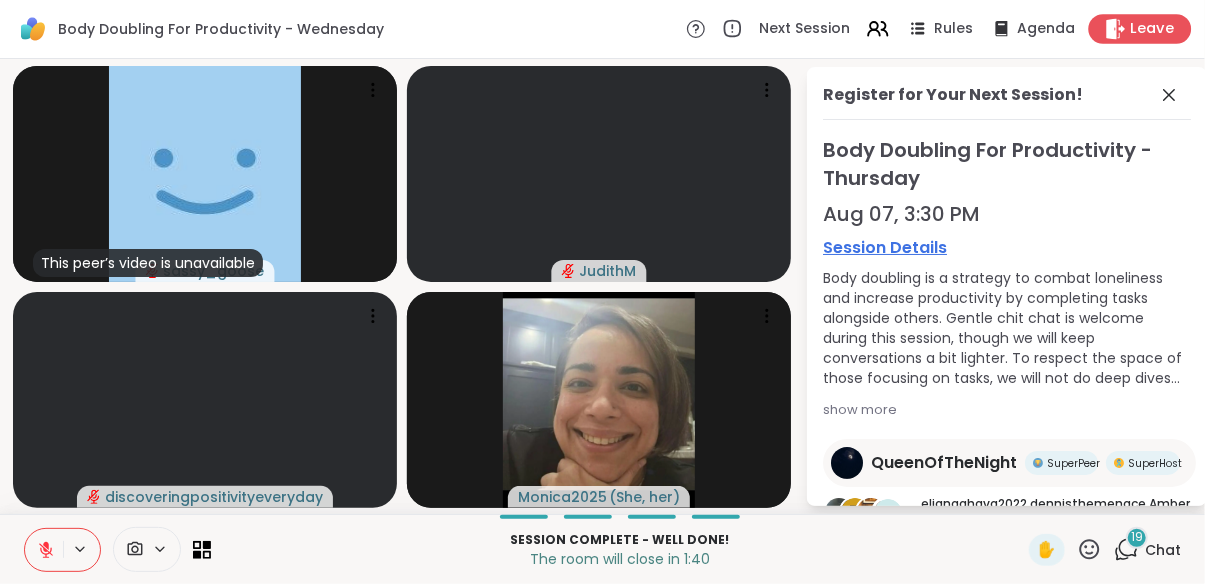 click on "Leave" at bounding box center (1140, 28) 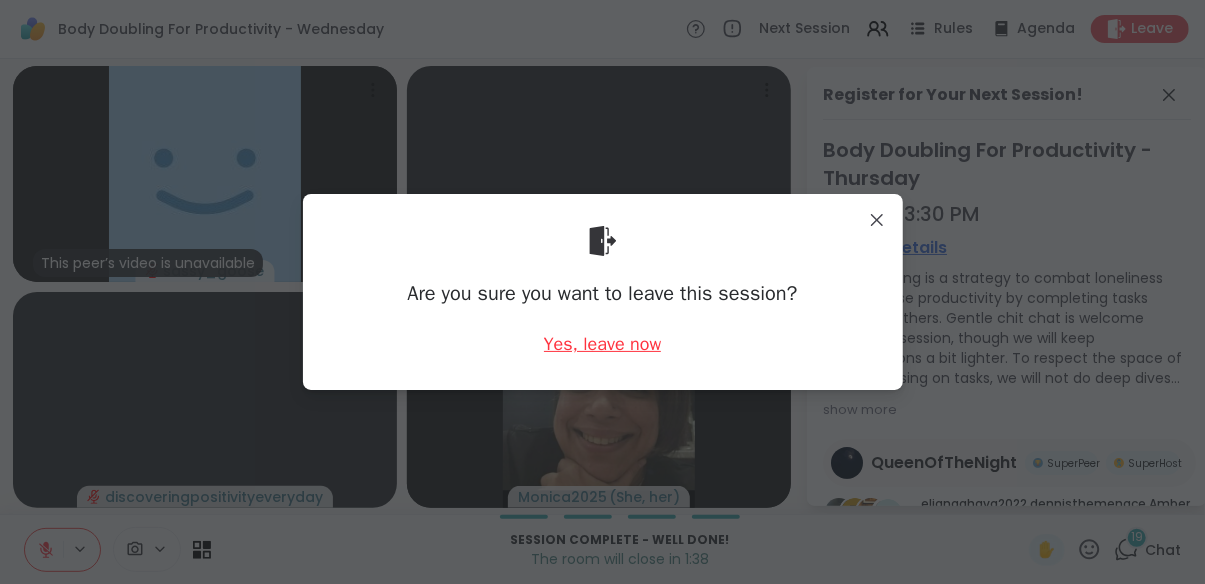 click on "Yes, leave now" at bounding box center (603, 344) 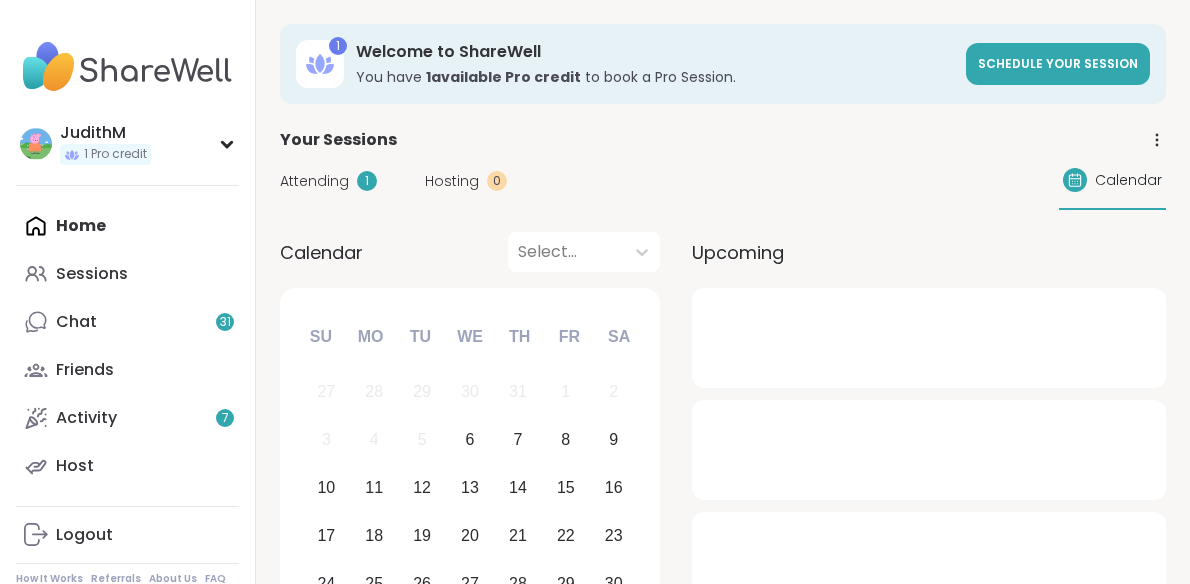 scroll, scrollTop: 0, scrollLeft: 0, axis: both 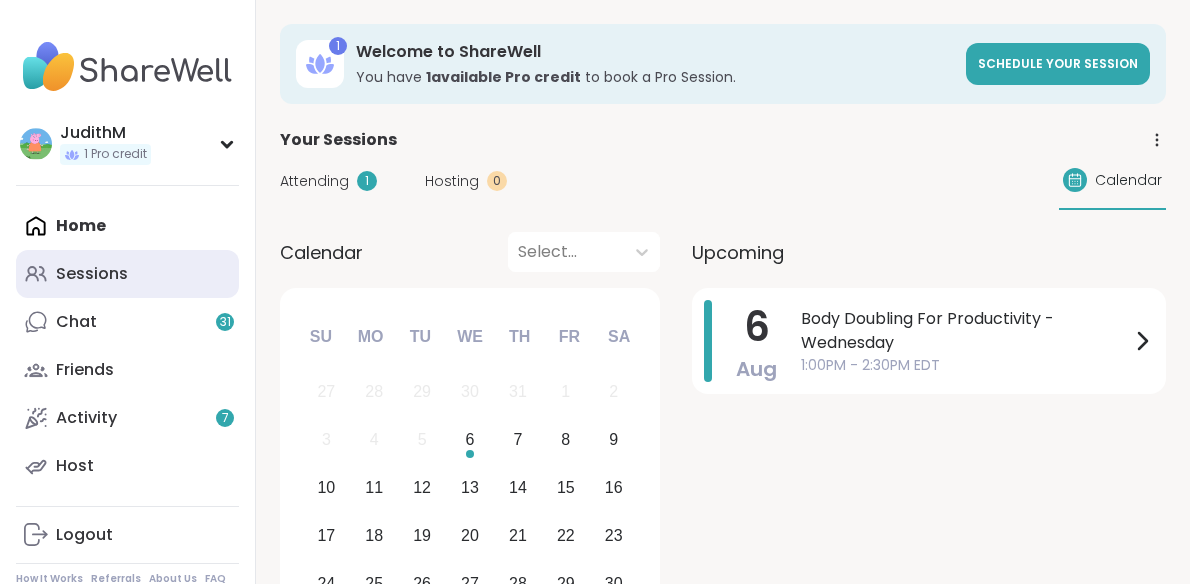 click on "Sessions" at bounding box center (92, 274) 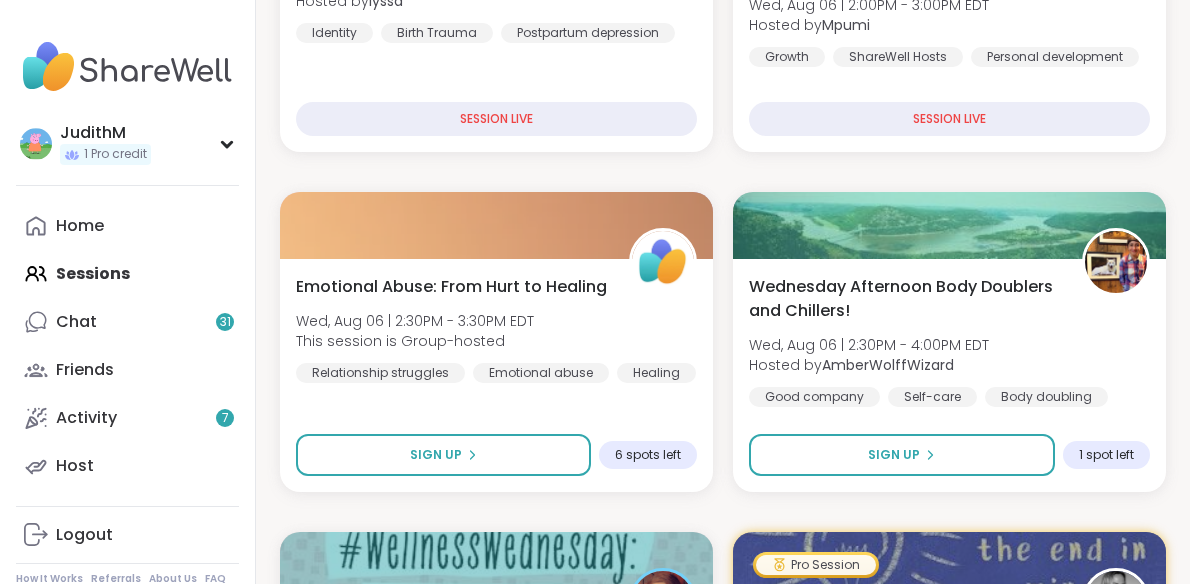 scroll, scrollTop: 903, scrollLeft: 0, axis: vertical 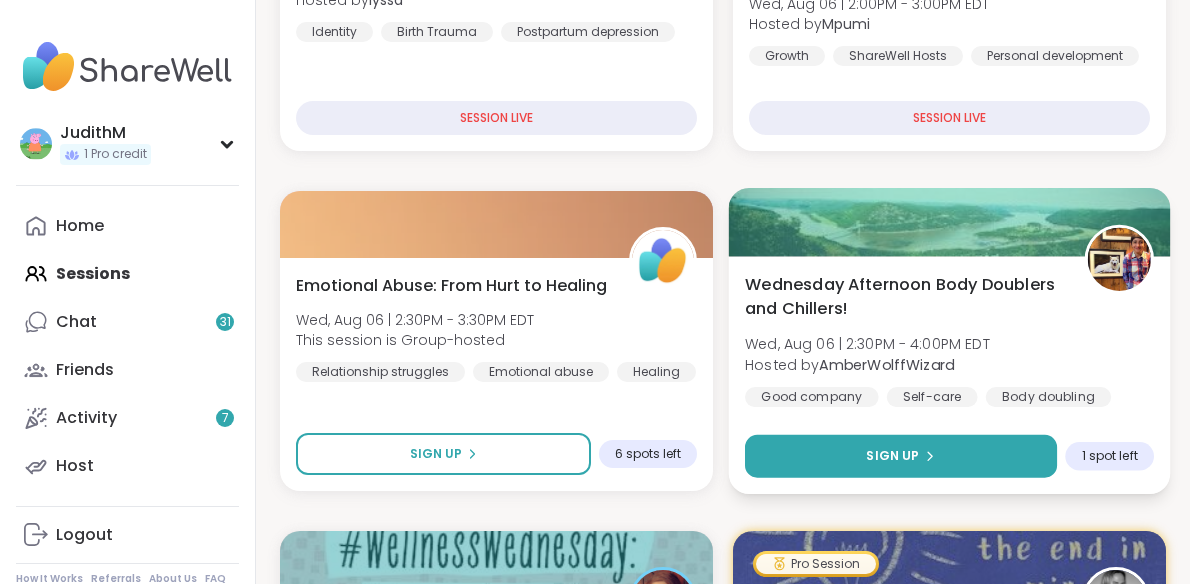 click on "Sign Up" at bounding box center (901, 456) 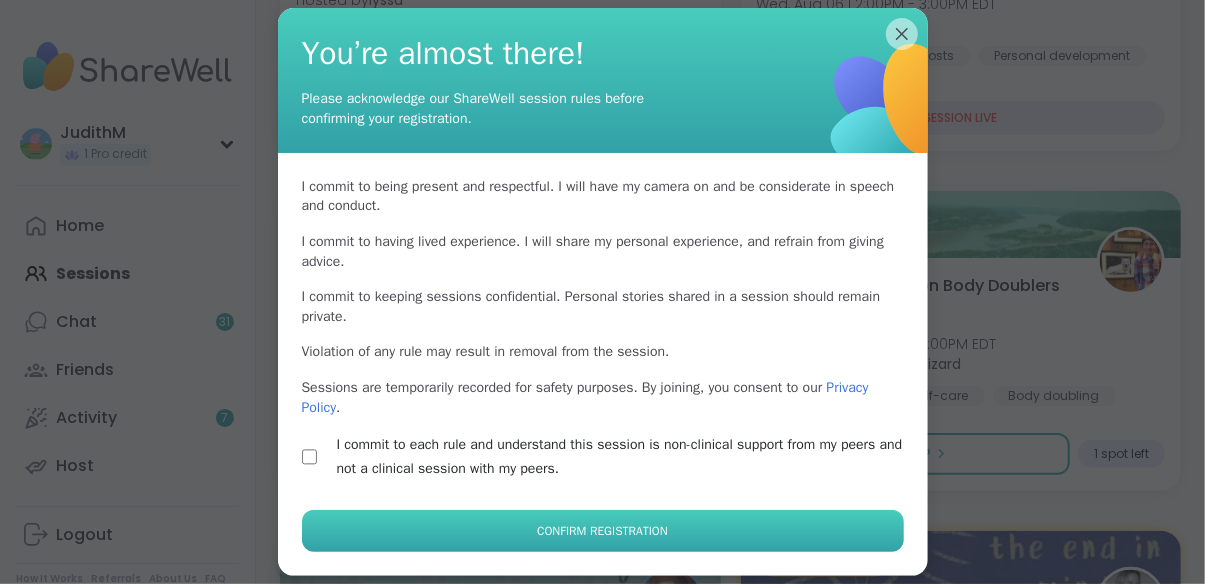 click on "Confirm Registration" at bounding box center [603, 531] 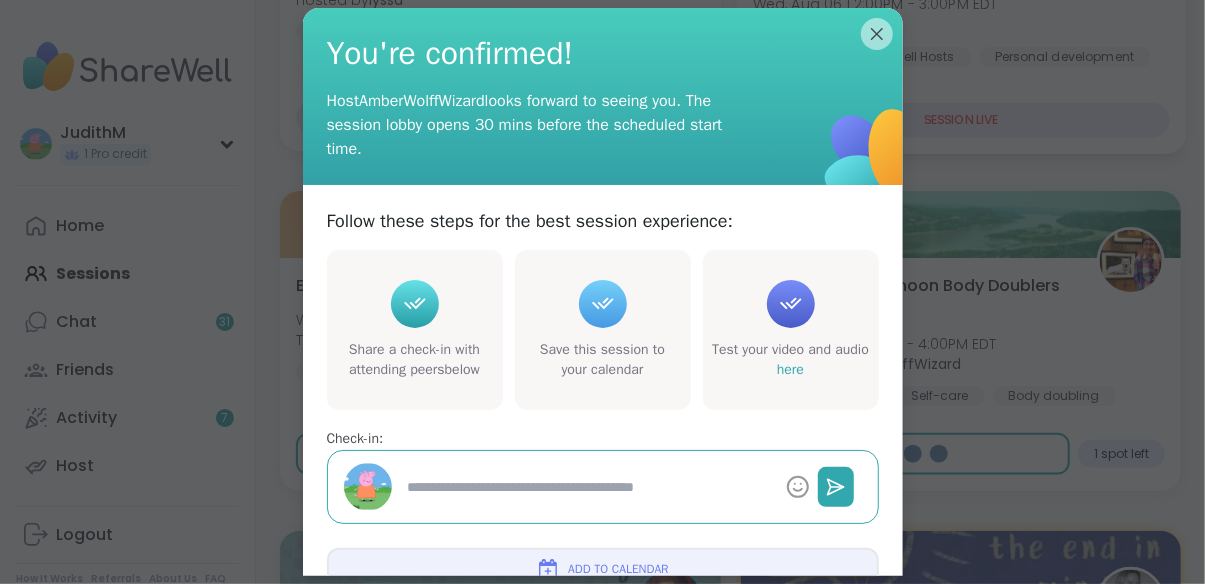 type on "*" 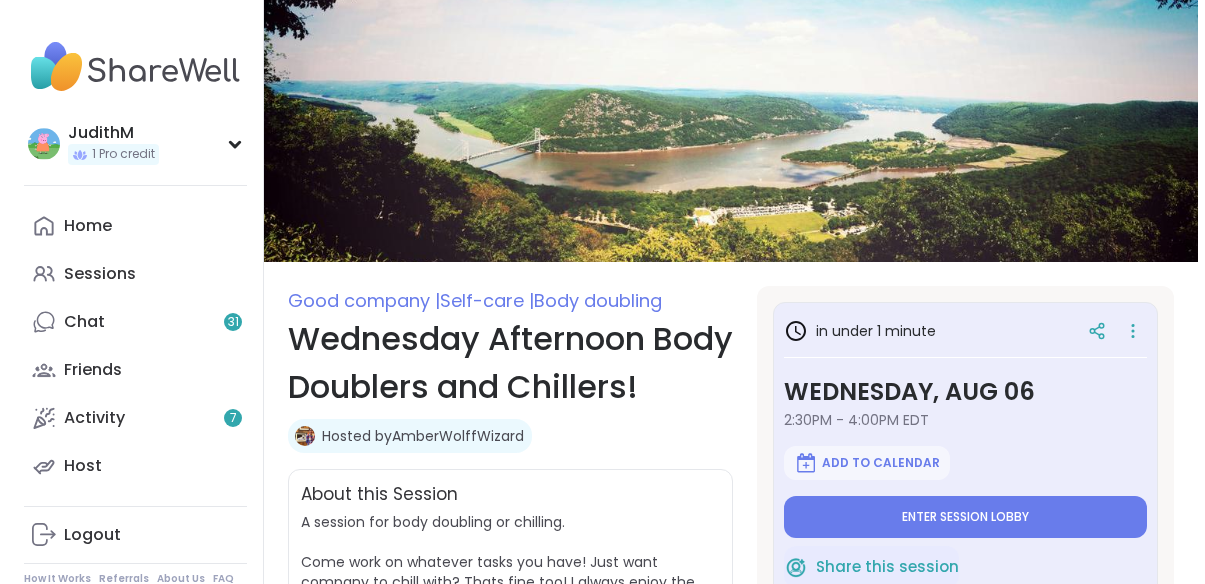 scroll, scrollTop: 0, scrollLeft: 0, axis: both 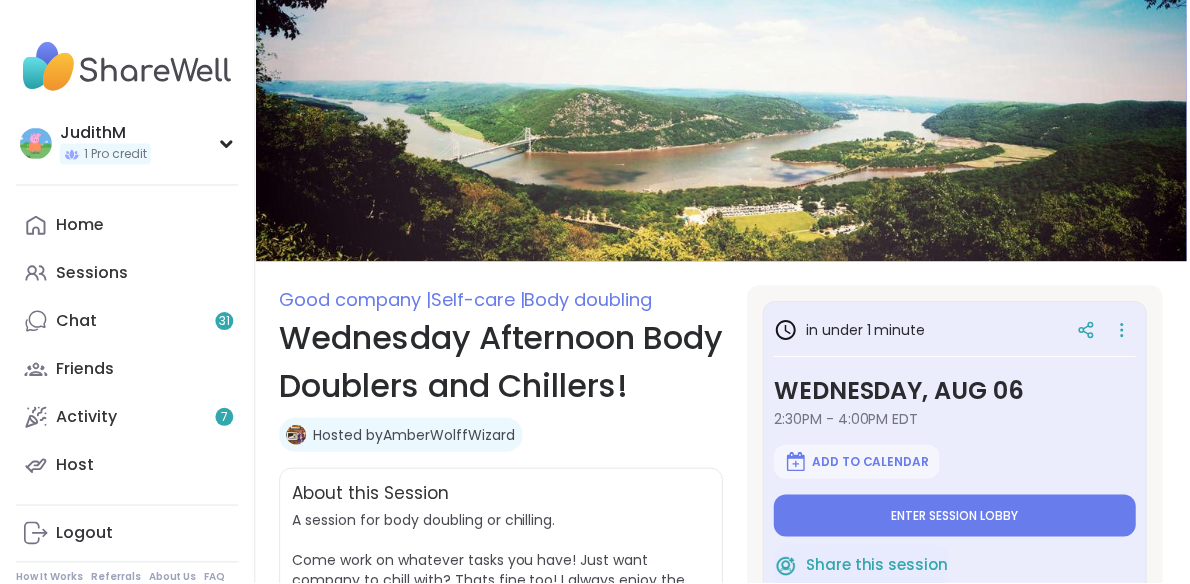 click on "Enter session lobby" at bounding box center [957, 517] 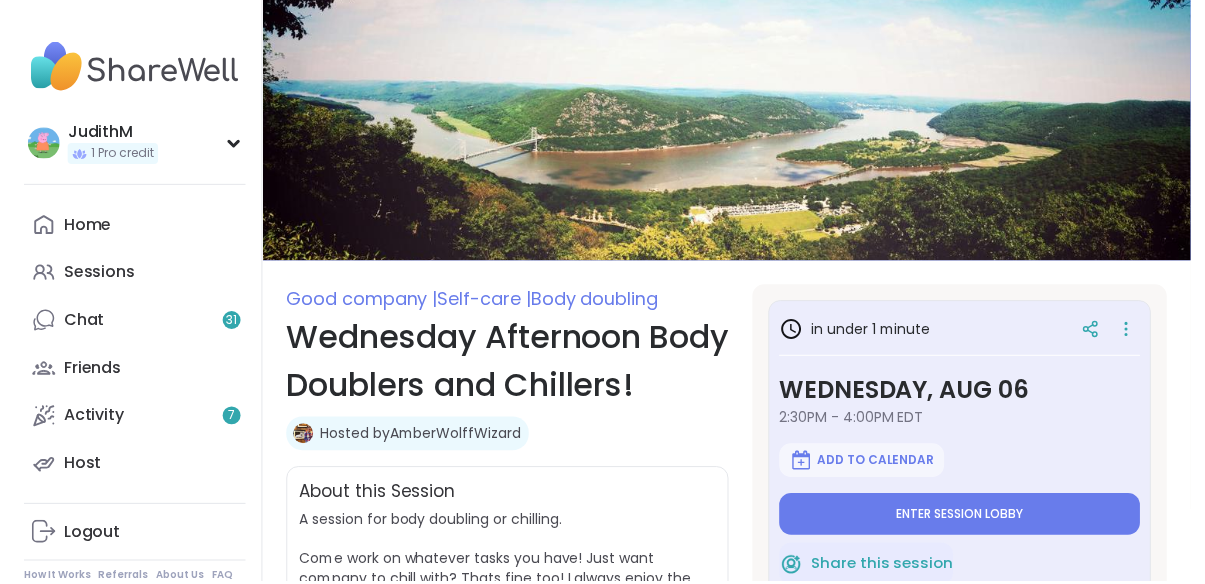 scroll, scrollTop: 0, scrollLeft: 0, axis: both 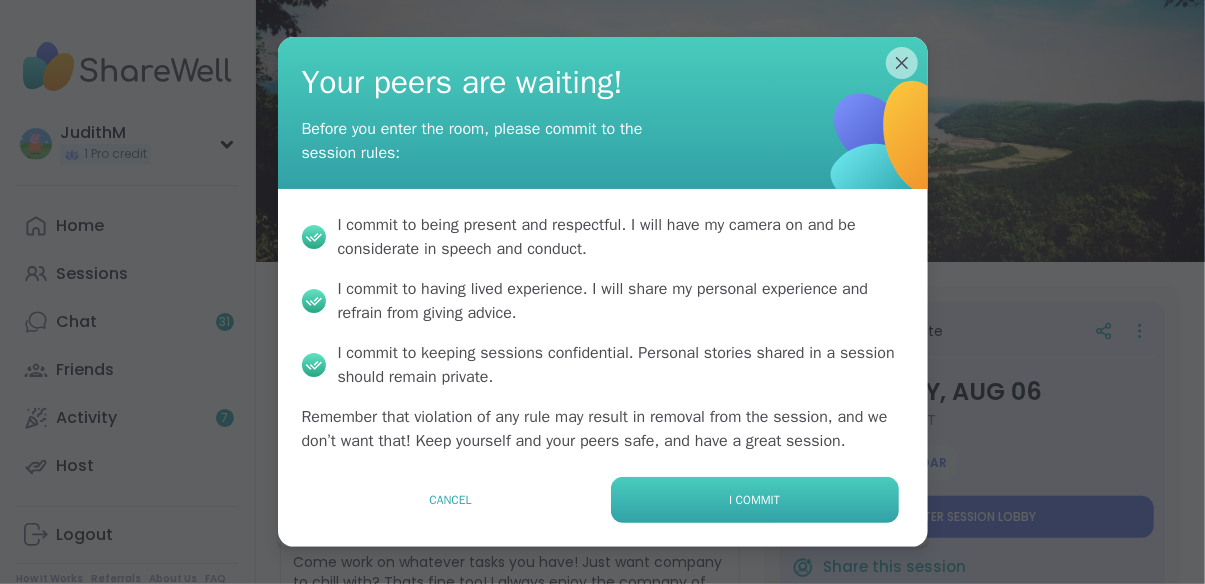click on "I commit" at bounding box center [755, 500] 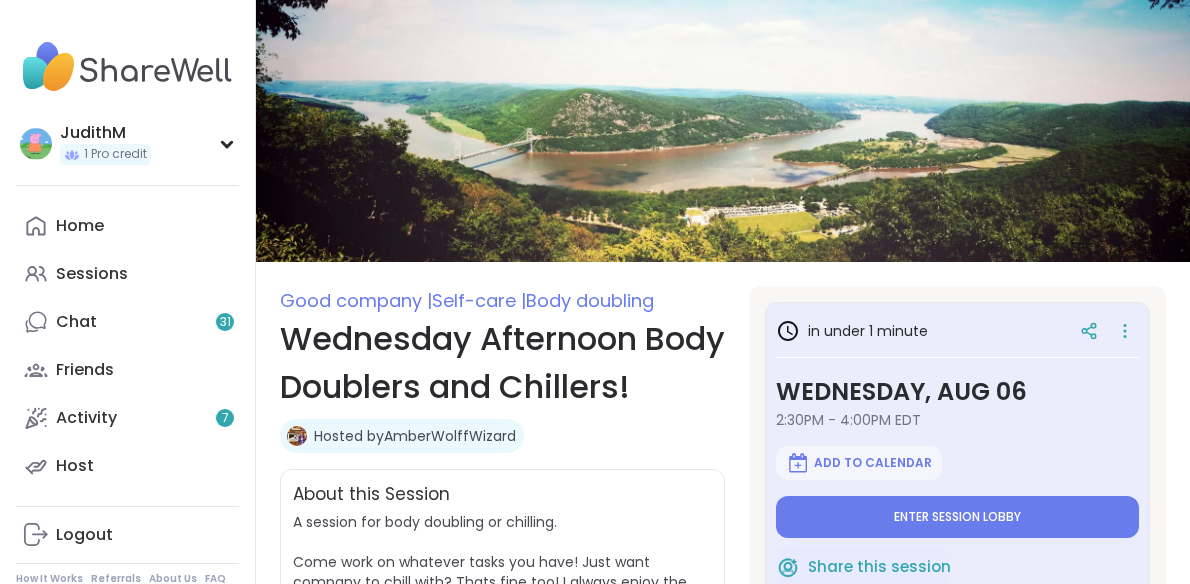type on "*" 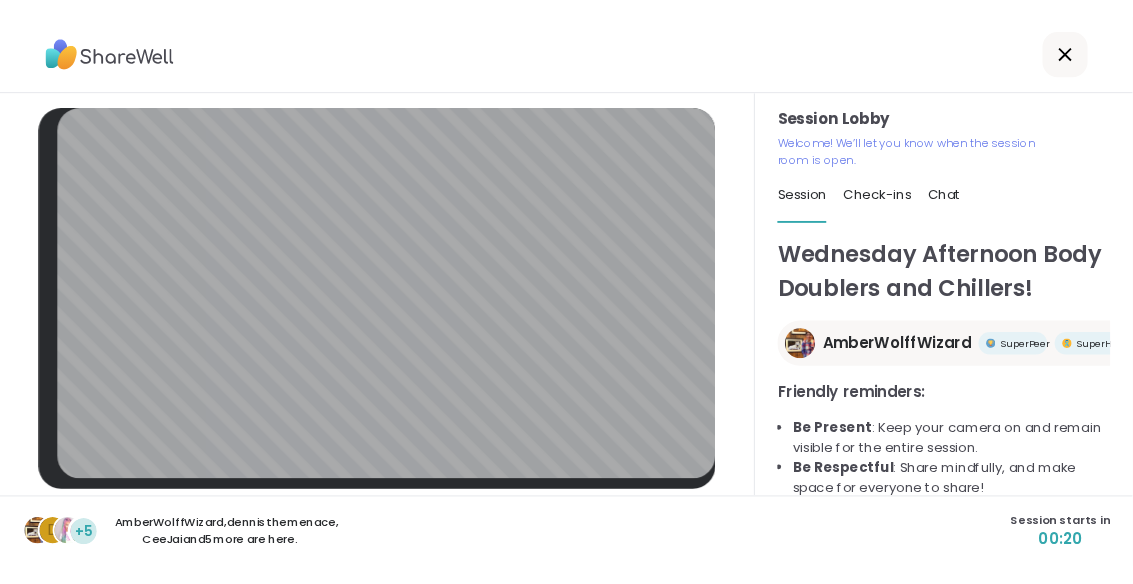 scroll, scrollTop: 116, scrollLeft: 0, axis: vertical 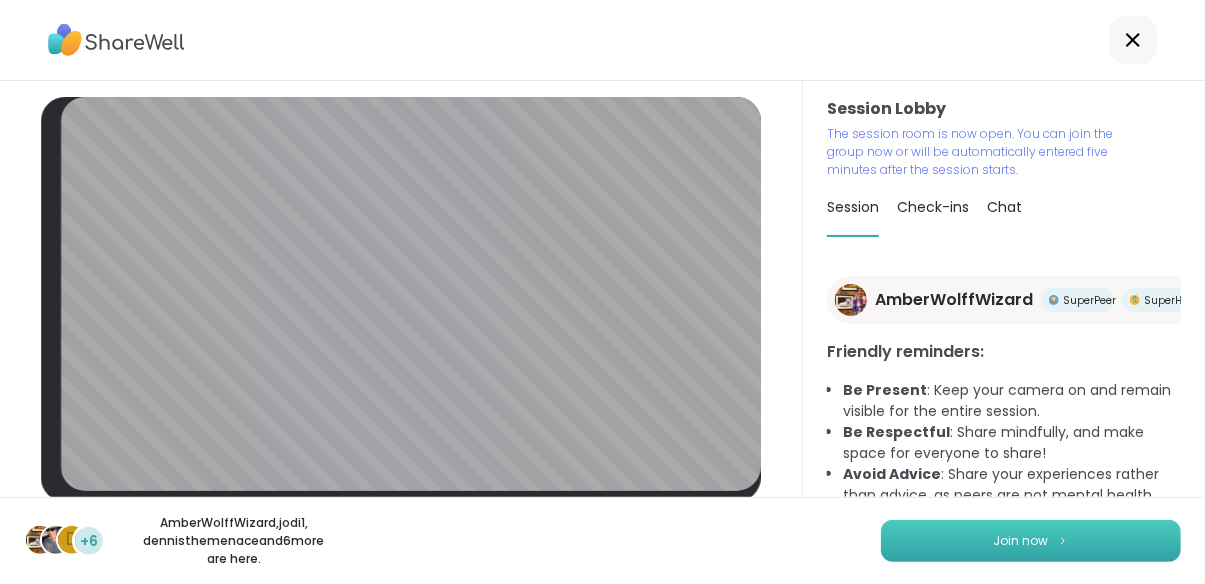 click on "Join now" at bounding box center [1031, 541] 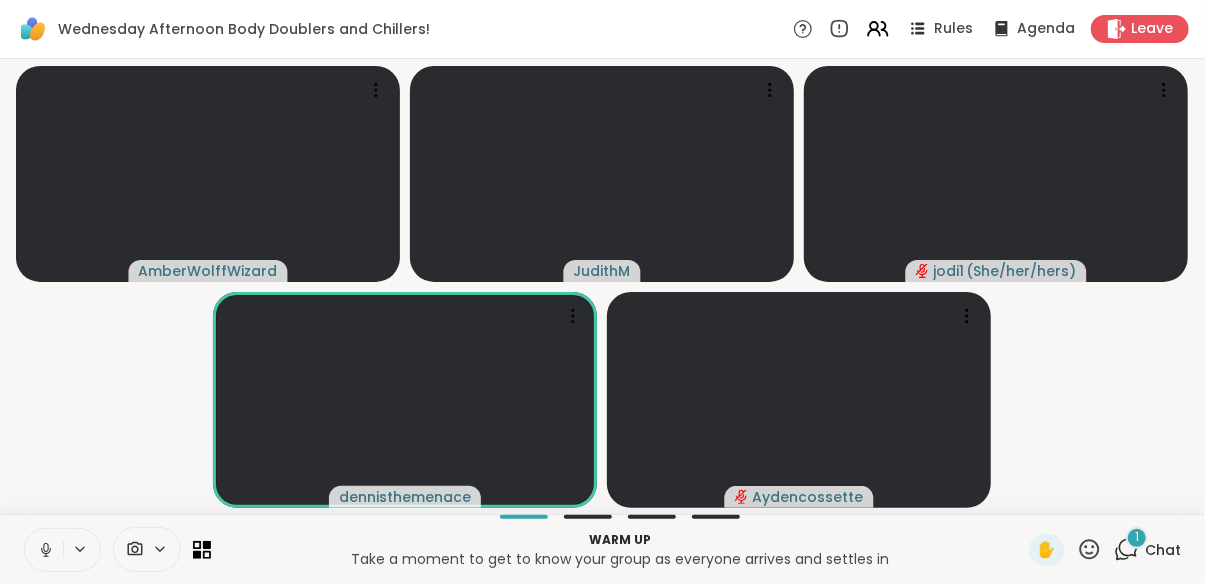 click 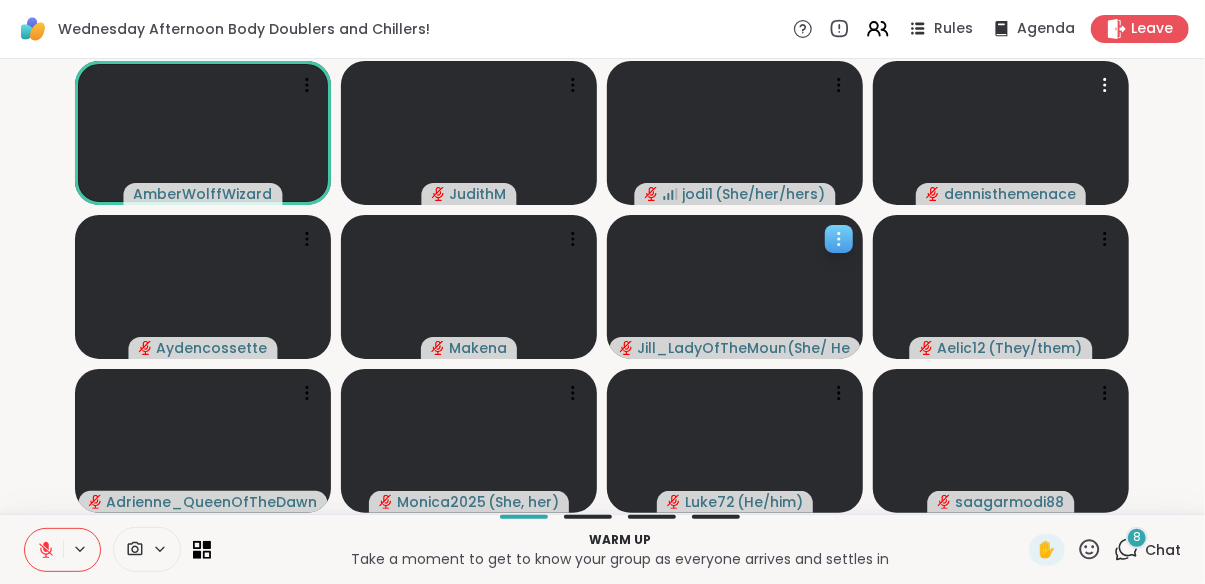 type 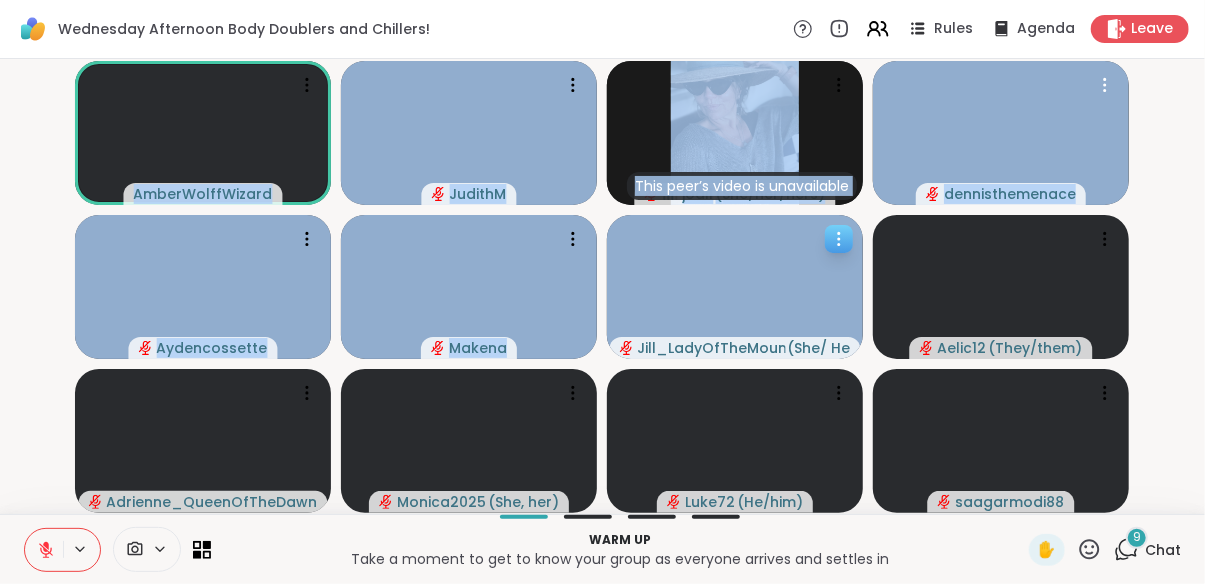 drag, startPoint x: 1059, startPoint y: 315, endPoint x: 646, endPoint y: 355, distance: 414.93253 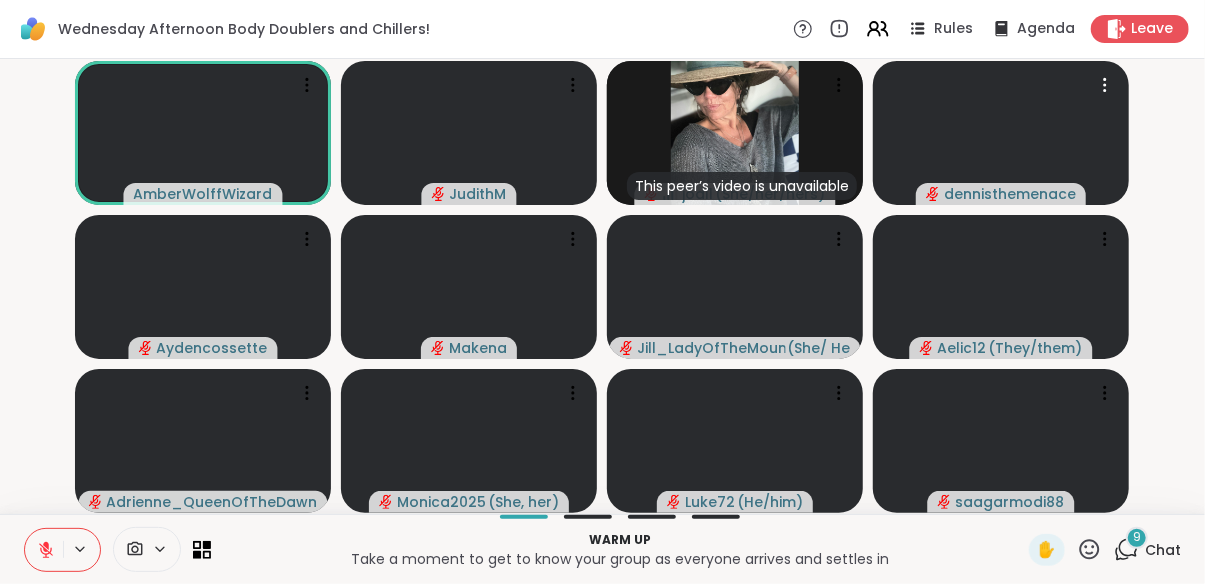 click on "AmberWolffWizard JudithM This peer’s video is unavailable jodi1 ( She/her/hers ) dennisthemenace Aydencossette Makena Jill_LadyOfTheMountain ( She/ Her ) Aelic12 ( They/them ) Adrienne_QueenOfTheDawn Monica2025 ( She, her ) Luke72 ( He/him ) saagarmodi88" at bounding box center (602, 286) 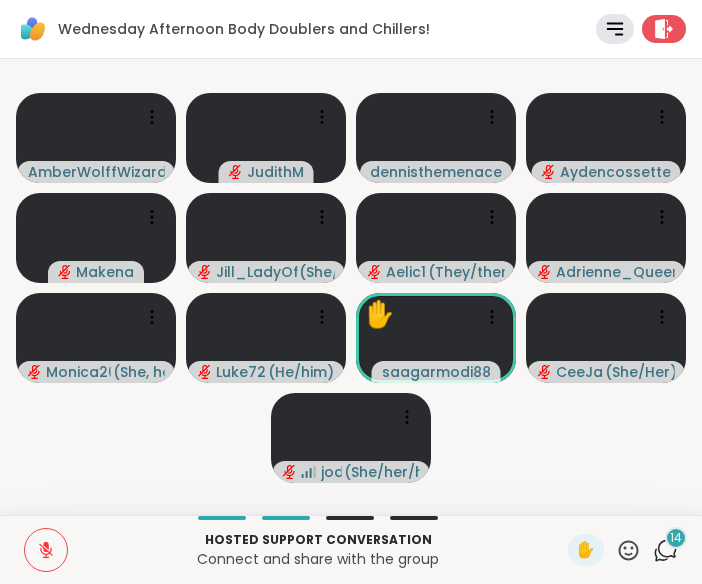 click on "AmberWolffWizard JudithM dennisthemenace Aydencossette Makena Jill_LadyOfTheMountain ( She/ Her ) Aelic12 ( They/them ) Adrienne_QueenOfTheDawn Monica2025 ( She, her ) Luke72 ( He/him ) ✋ saagarmodi88 CeeJai ( She/Her ) jodi1 ( She/her/hers )" at bounding box center (351, 287) 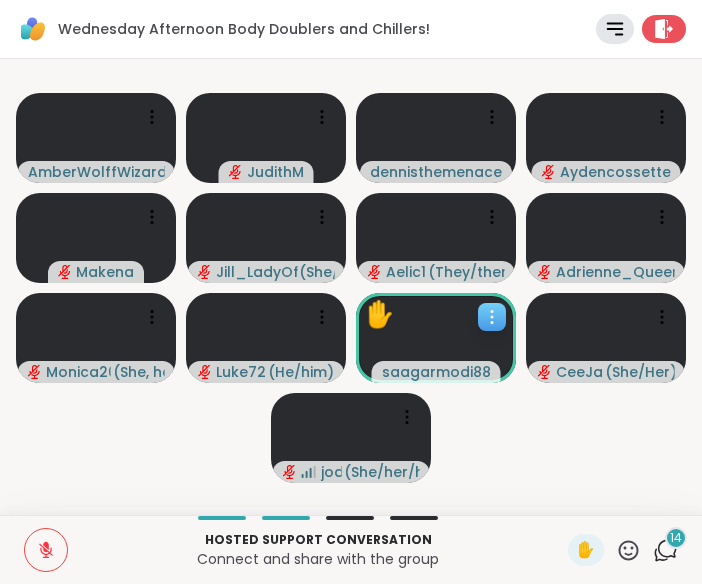 click 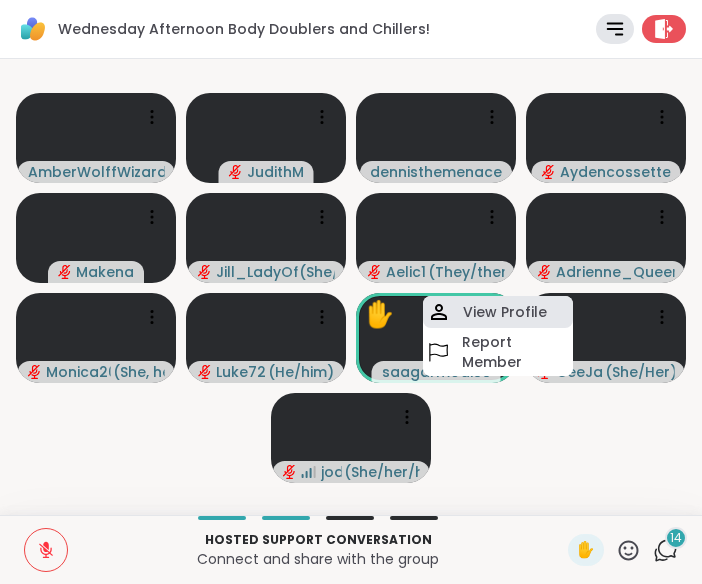 click on "View Profile" at bounding box center (505, 312) 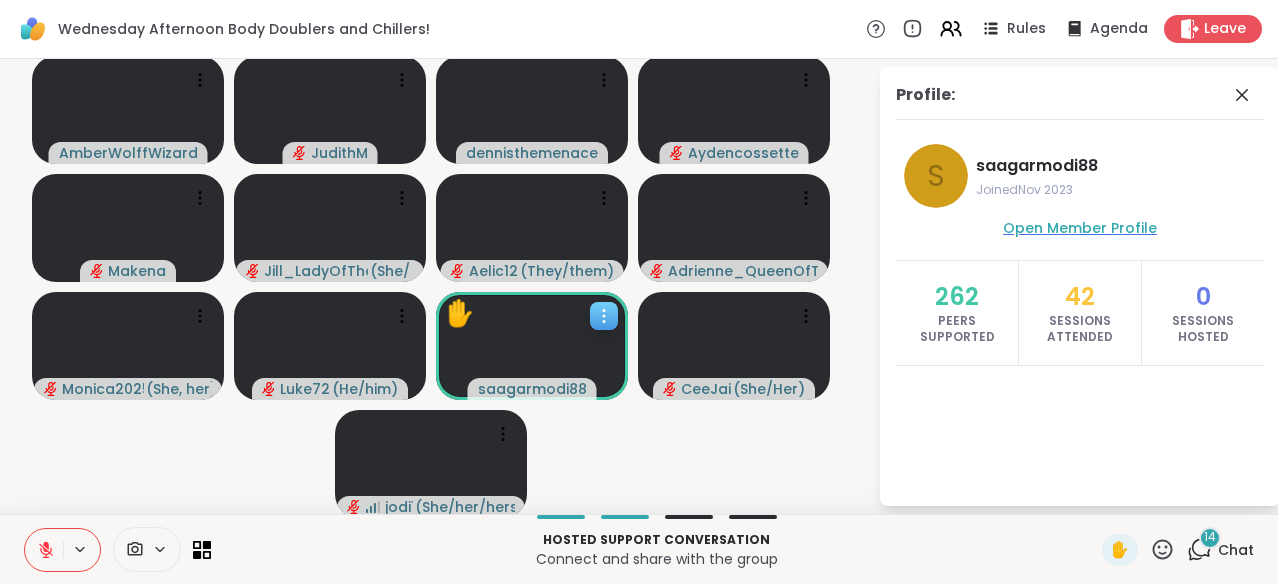 click on "Open Member Profile" at bounding box center [1080, 228] 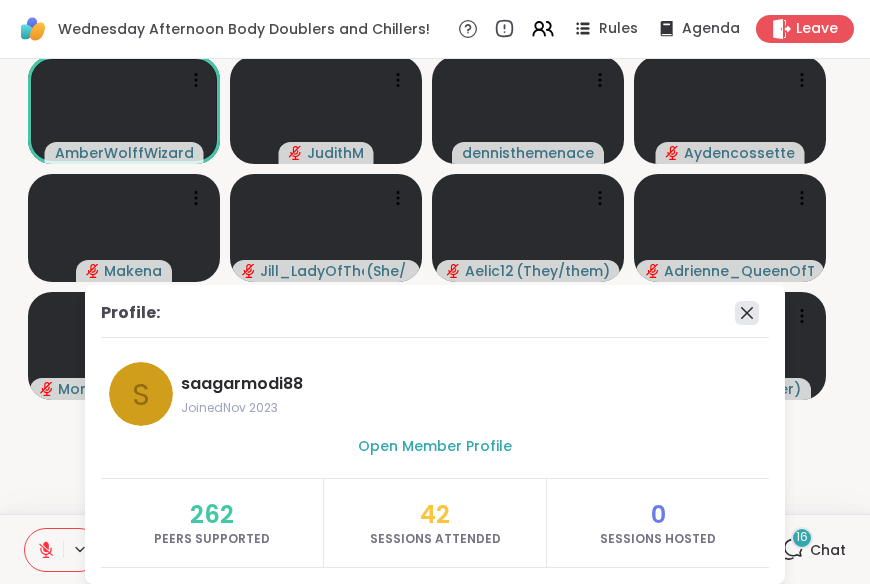 click 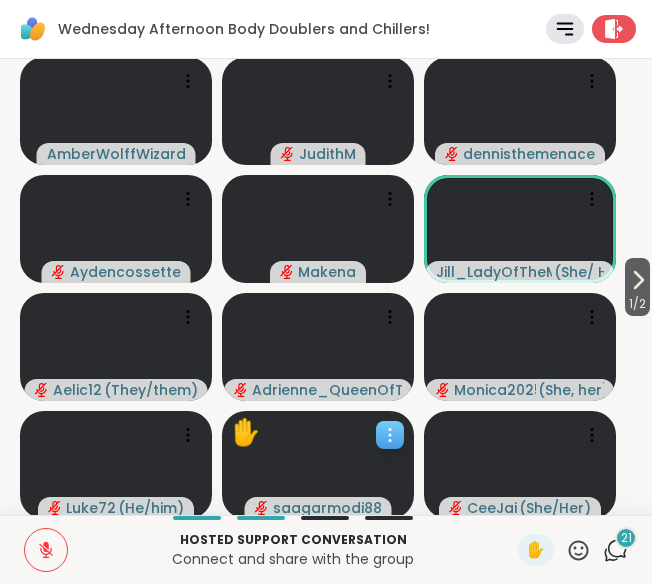 drag, startPoint x: 651, startPoint y: 215, endPoint x: 762, endPoint y: 215, distance: 111 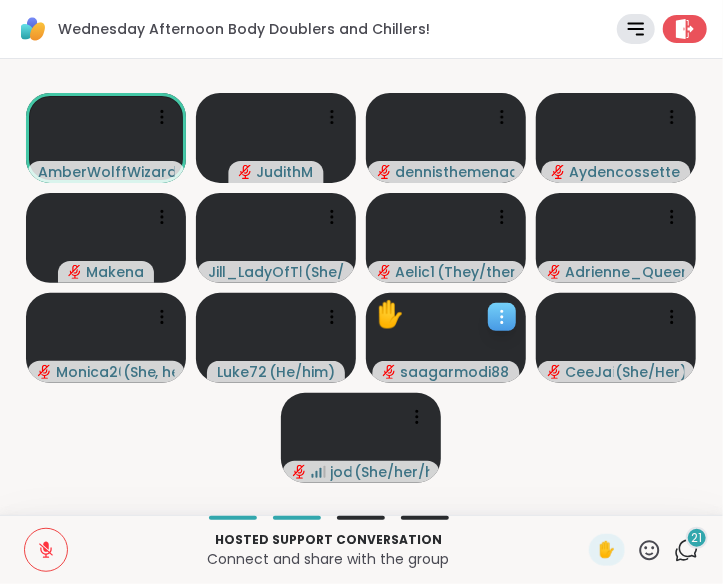 click on "AmberWolffWizard JudithM dennisthemenace Aydencossette Makena Jill_LadyOfTheMountain ( She/ Her ) Aelic12 ( They/them ) Adrienne_QueenOfTheDawn Monica2025 ( She, her ) Luke72 ( He/him ) ✋ saagarmodi88 CeeJai ( She/Her ) jodi1 ( She/her/hers )" at bounding box center (361, 287) 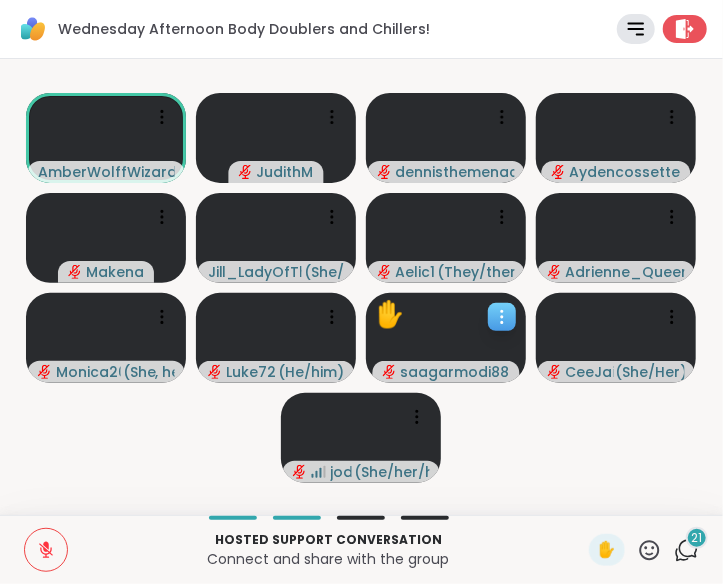 click on "Wednesday Afternoon Body Doublers and Chillers! Rules Agenda Leave AmberWolffWizard JudithM dennisthemenace Aydencossette Makena Jill_LadyOfTheMountain ( She/ Her ) Aelic12 ( They/them ) Adrienne_QueenOfTheDawn Monica2025 ( She, her ) Luke72 ( He/him ) ✋ saagarmodi88 CeeJai ( She/Her ) jodi1 ( She/her/hers ) Hosted support conversation Connect and share with the group ✋ 21 Chat ShareWell | Session Room *" at bounding box center [361, 292] 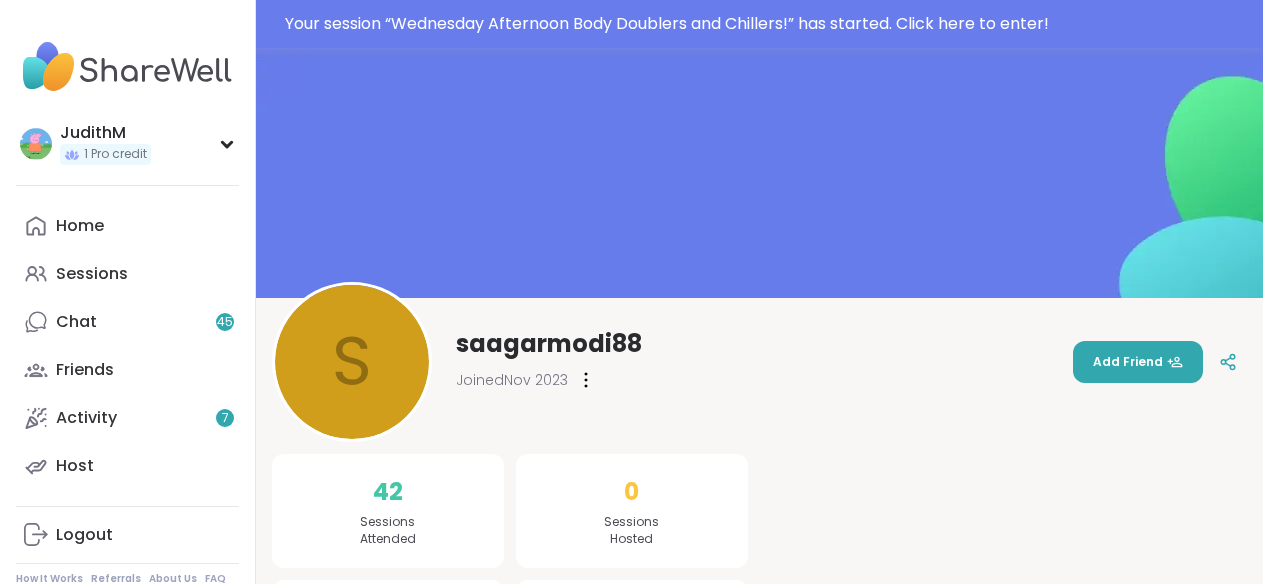 scroll, scrollTop: 323, scrollLeft: 0, axis: vertical 